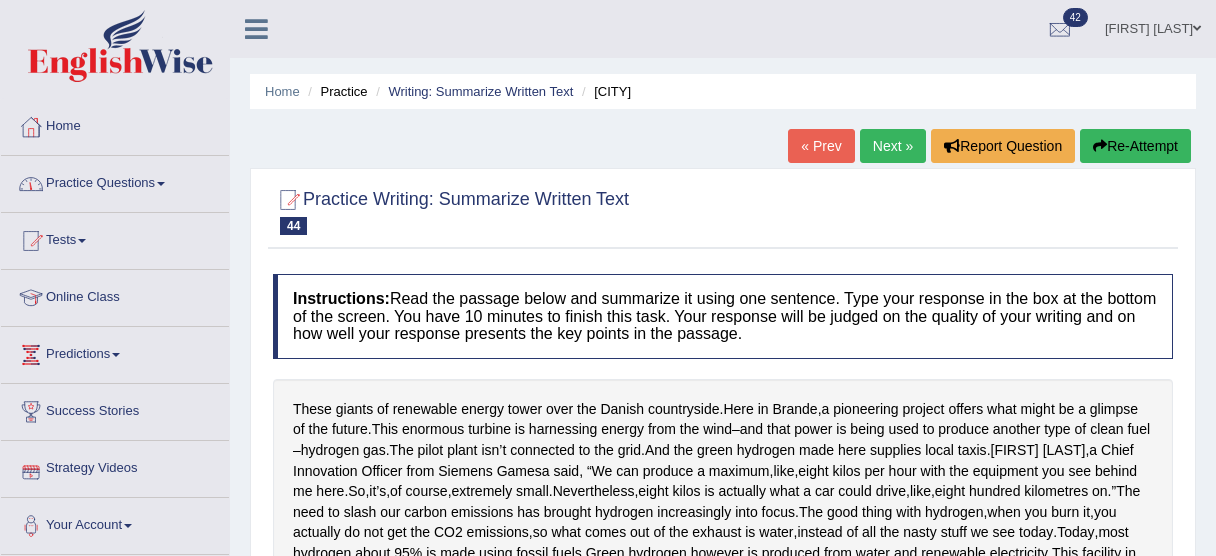 scroll, scrollTop: 0, scrollLeft: 0, axis: both 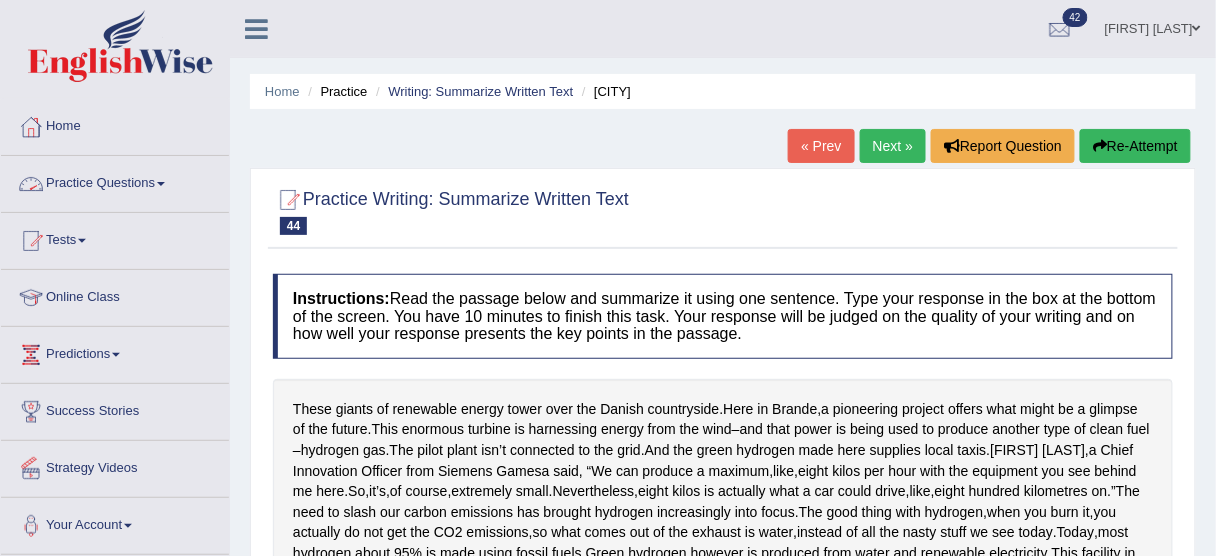 click on "Practice Questions" at bounding box center (115, 181) 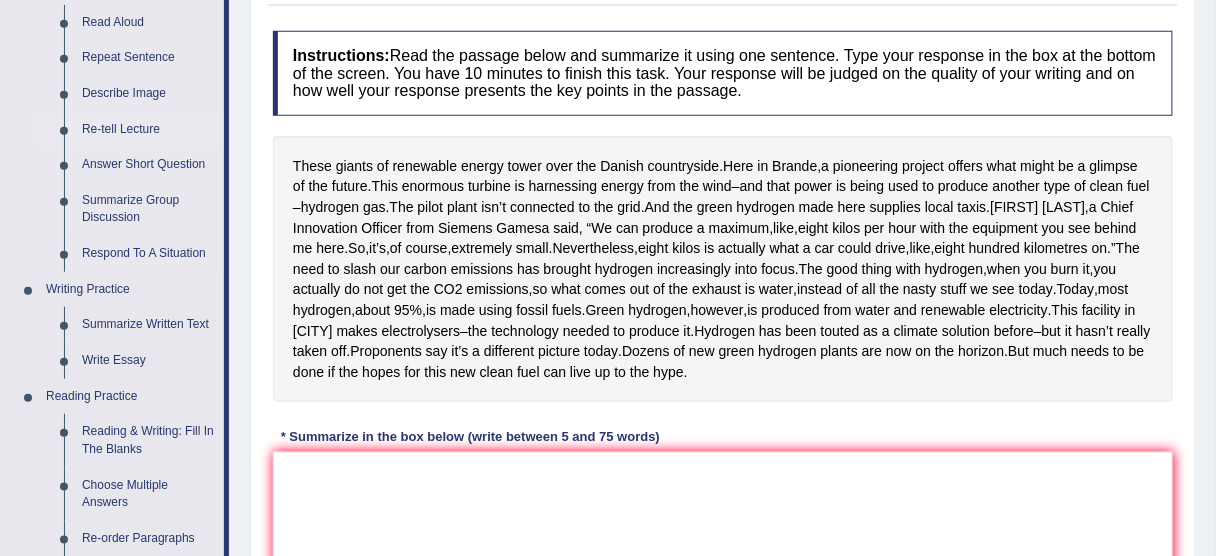 scroll, scrollTop: 240, scrollLeft: 0, axis: vertical 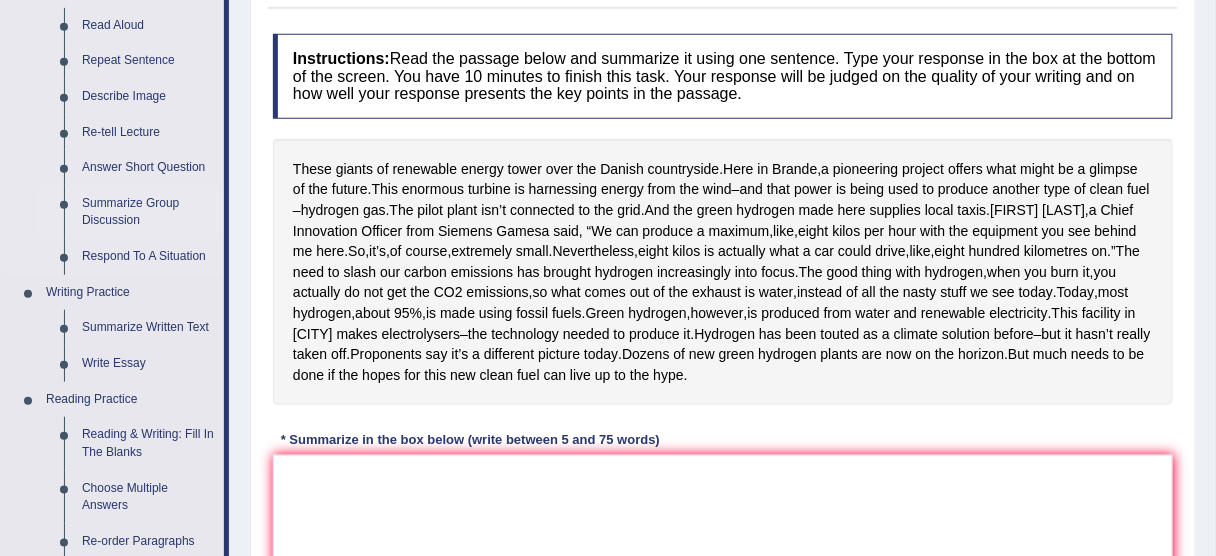 click on "Summarize Group Discussion" at bounding box center [148, 212] 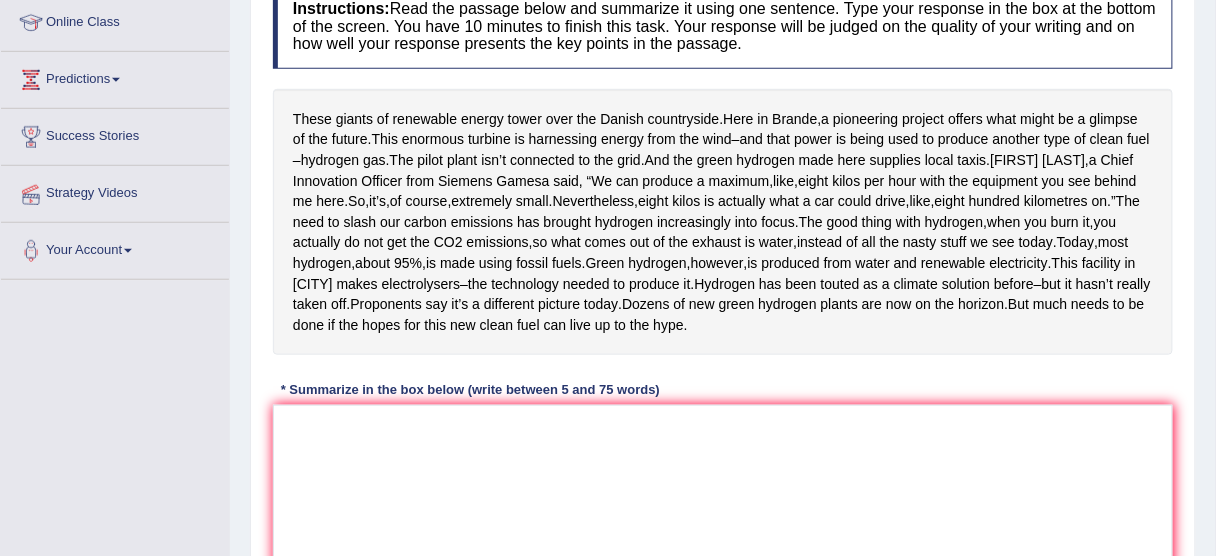 scroll, scrollTop: 536, scrollLeft: 0, axis: vertical 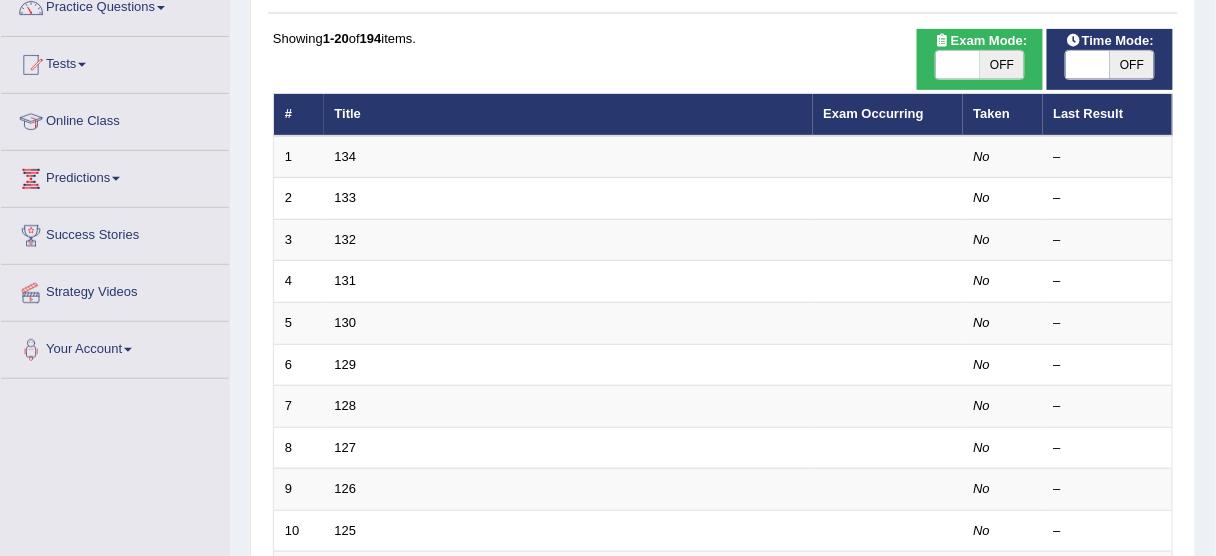 click on "OFF" at bounding box center (1132, 65) 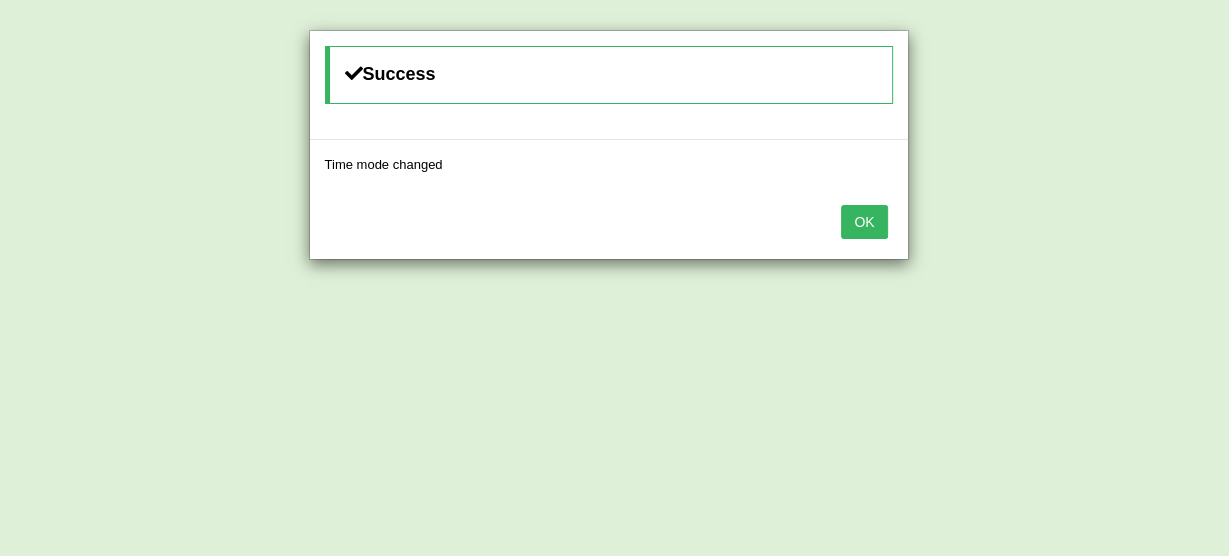 click on "OK" at bounding box center [864, 222] 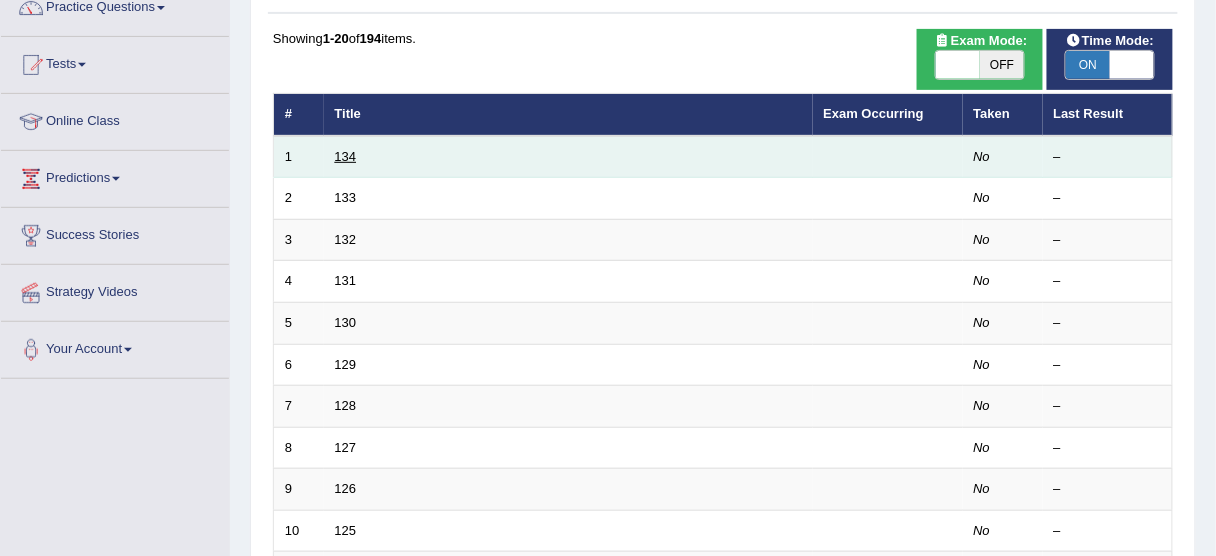 click on "134" at bounding box center (346, 156) 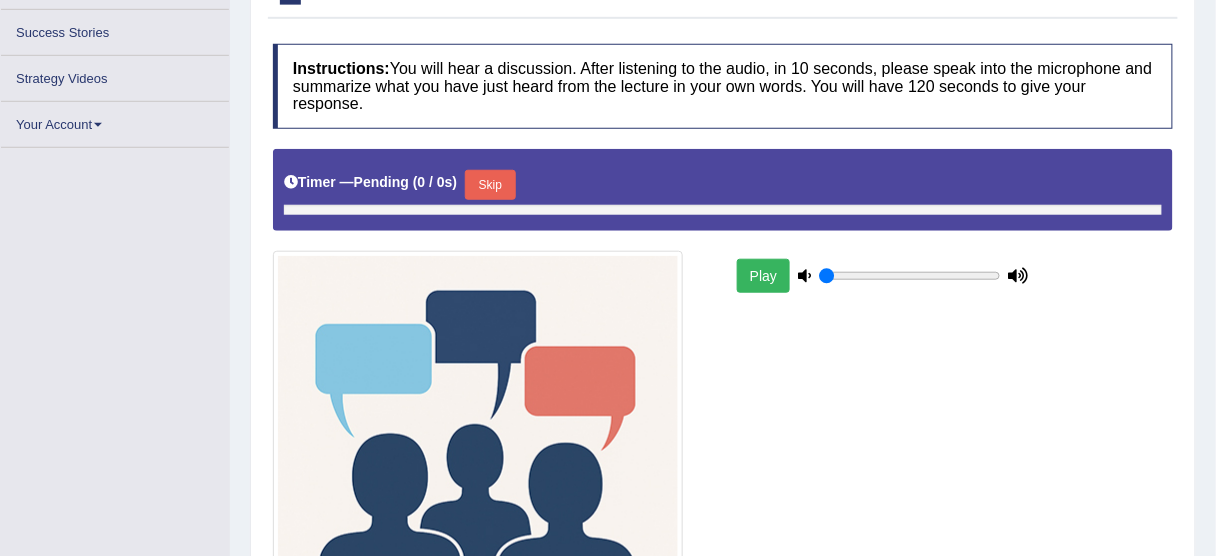 scroll, scrollTop: 320, scrollLeft: 0, axis: vertical 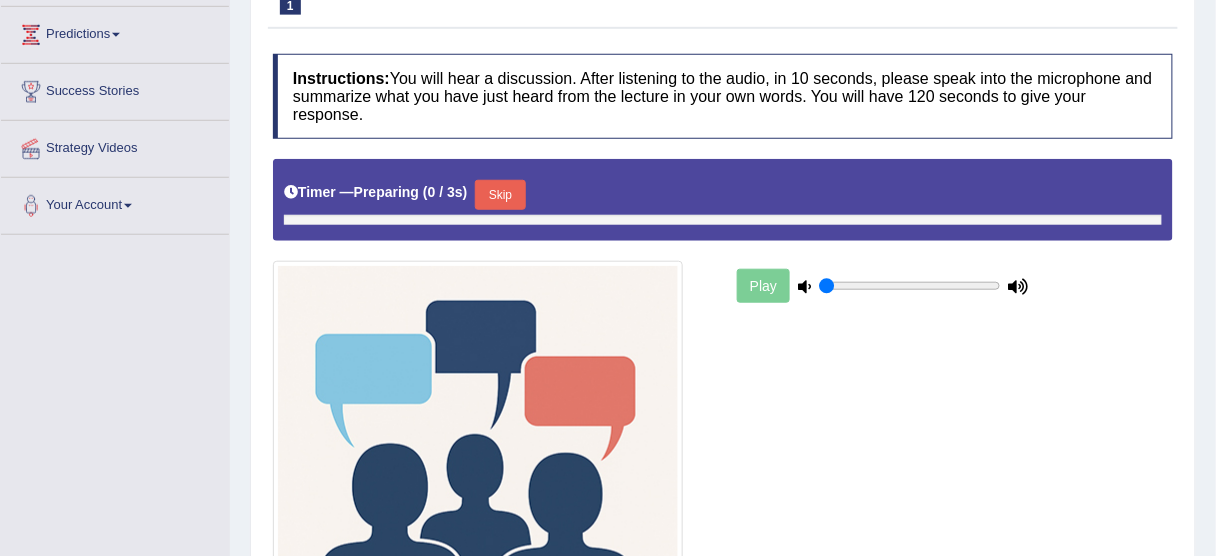 type on "0.55" 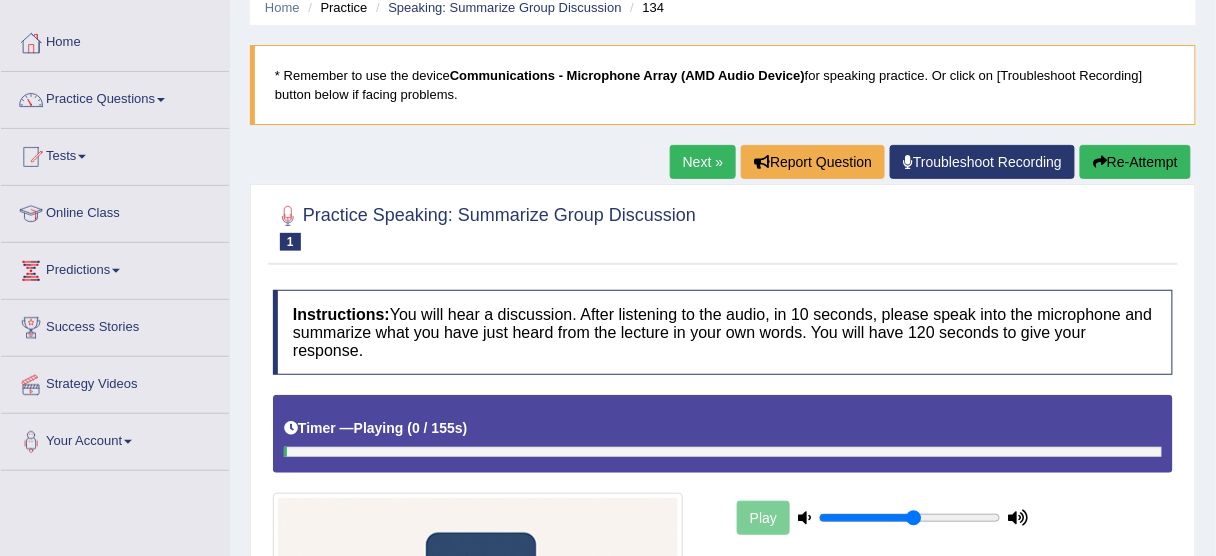 scroll, scrollTop: 0, scrollLeft: 0, axis: both 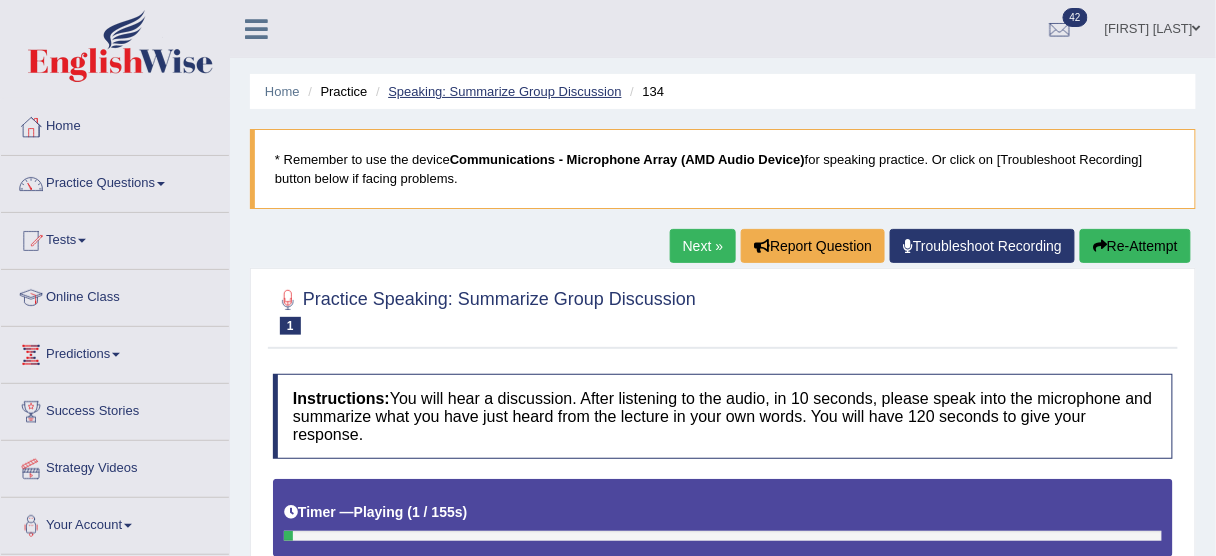 click on "Speaking: Summarize Group Discussion" at bounding box center (504, 91) 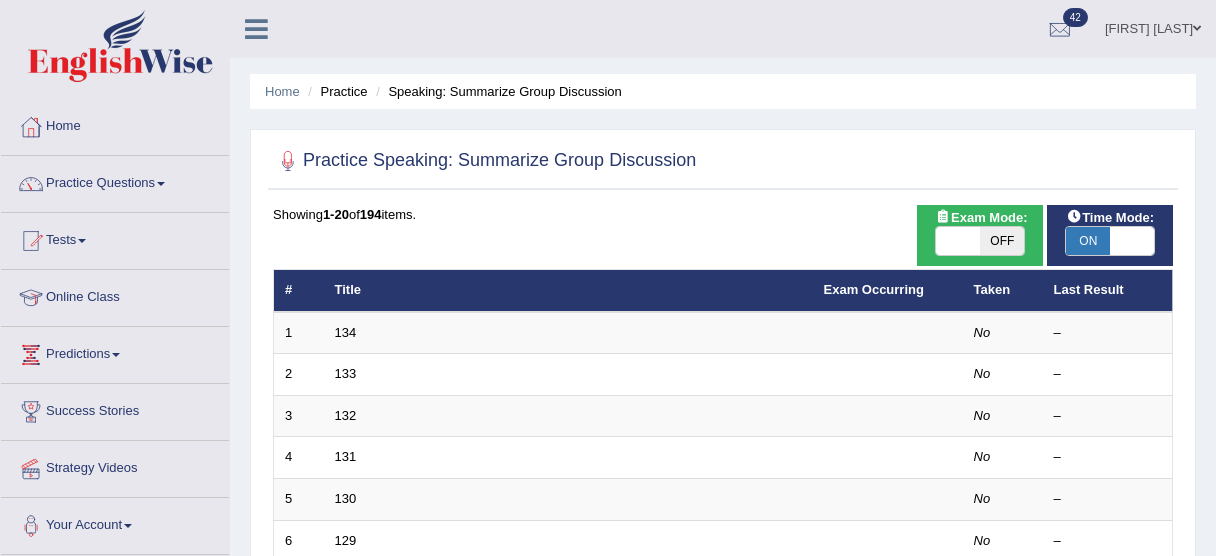 scroll, scrollTop: 0, scrollLeft: 0, axis: both 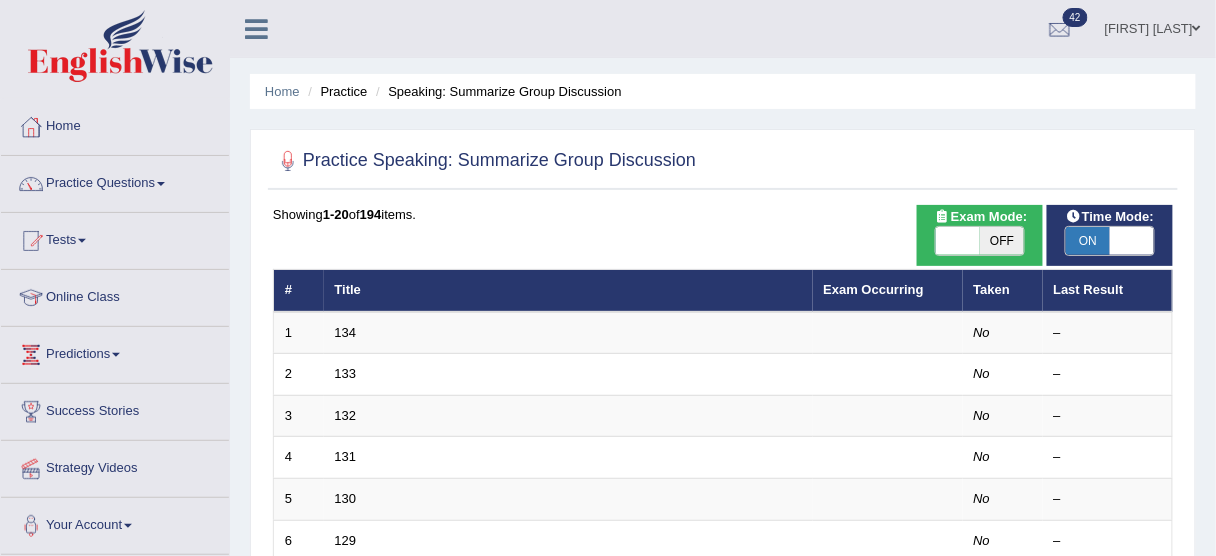 click on "ON" at bounding box center [1088, 241] 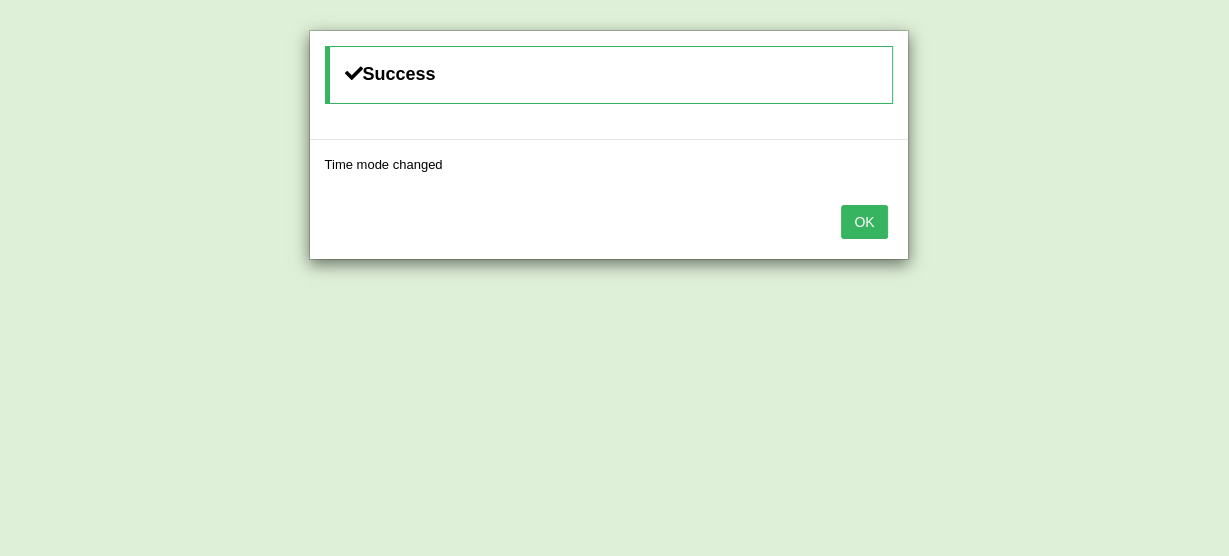 click on "OK" at bounding box center [864, 222] 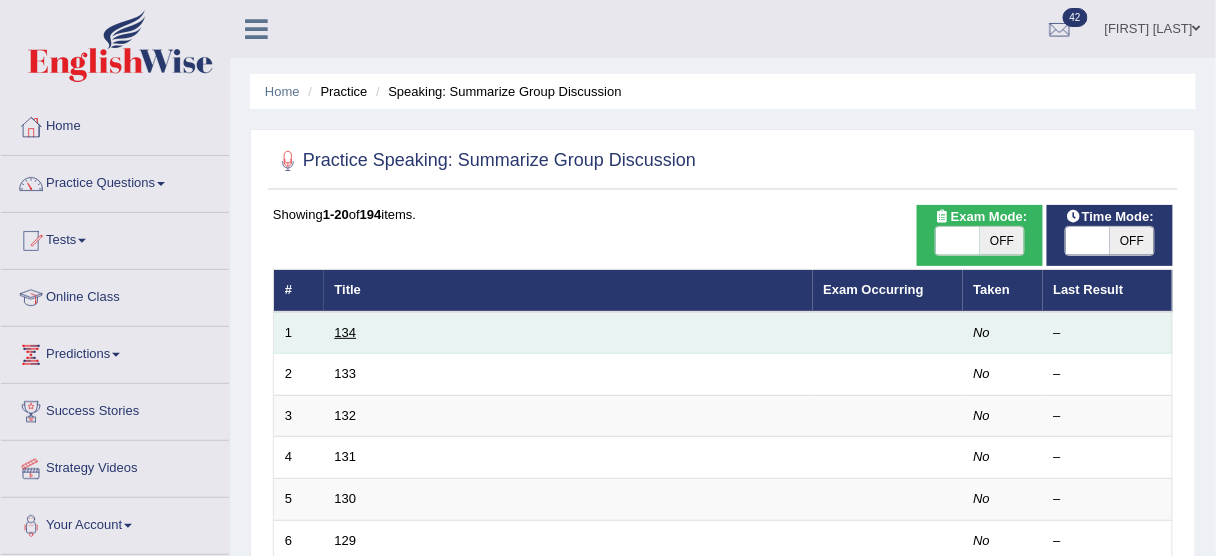 click on "134" at bounding box center [346, 332] 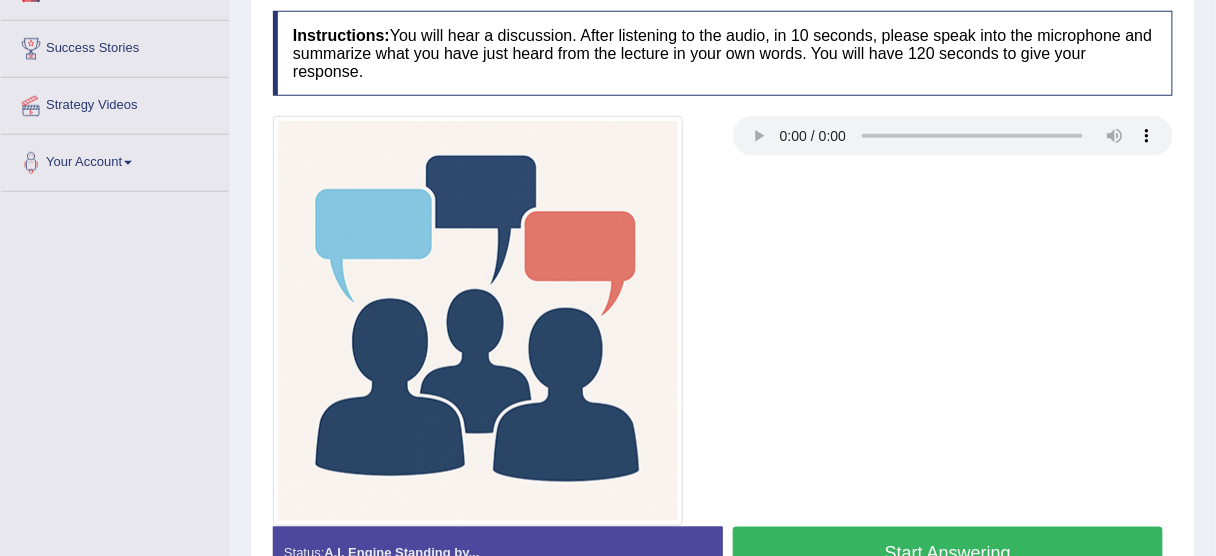 scroll, scrollTop: 494, scrollLeft: 0, axis: vertical 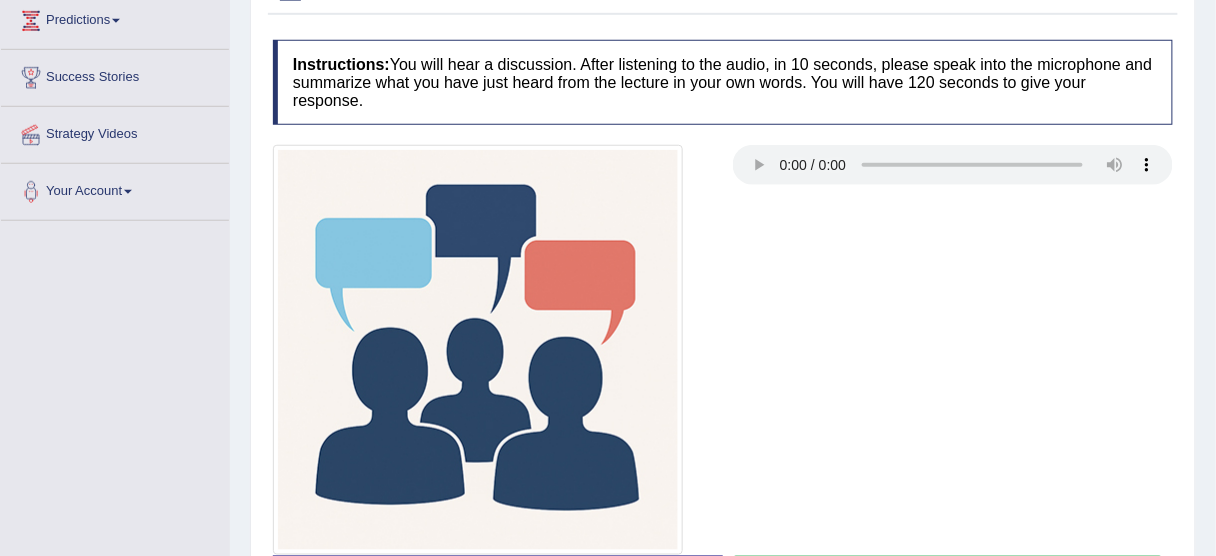 type 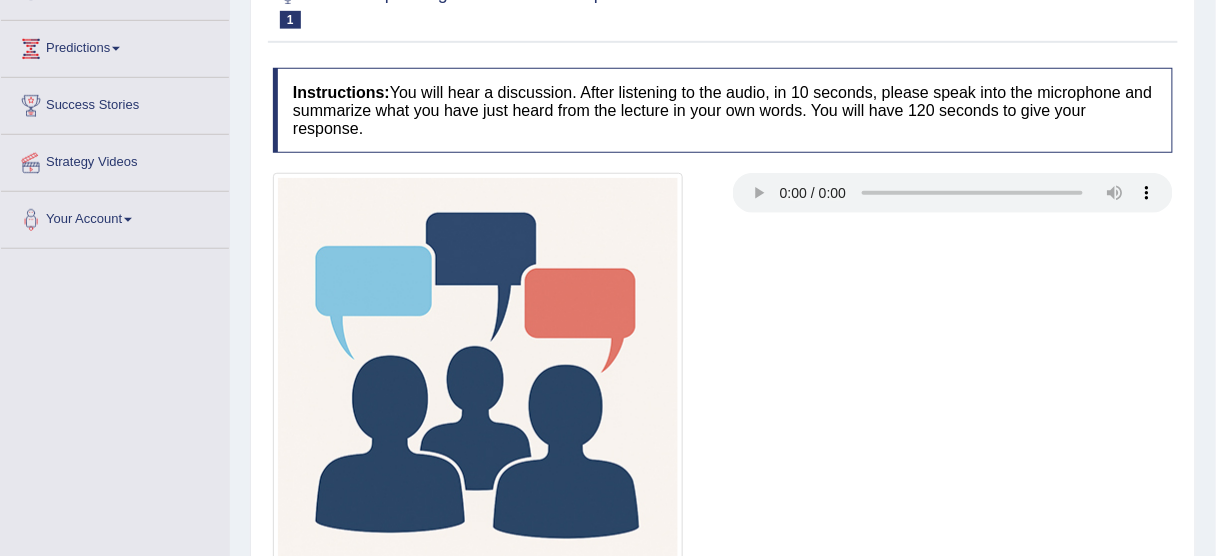 scroll, scrollTop: 334, scrollLeft: 0, axis: vertical 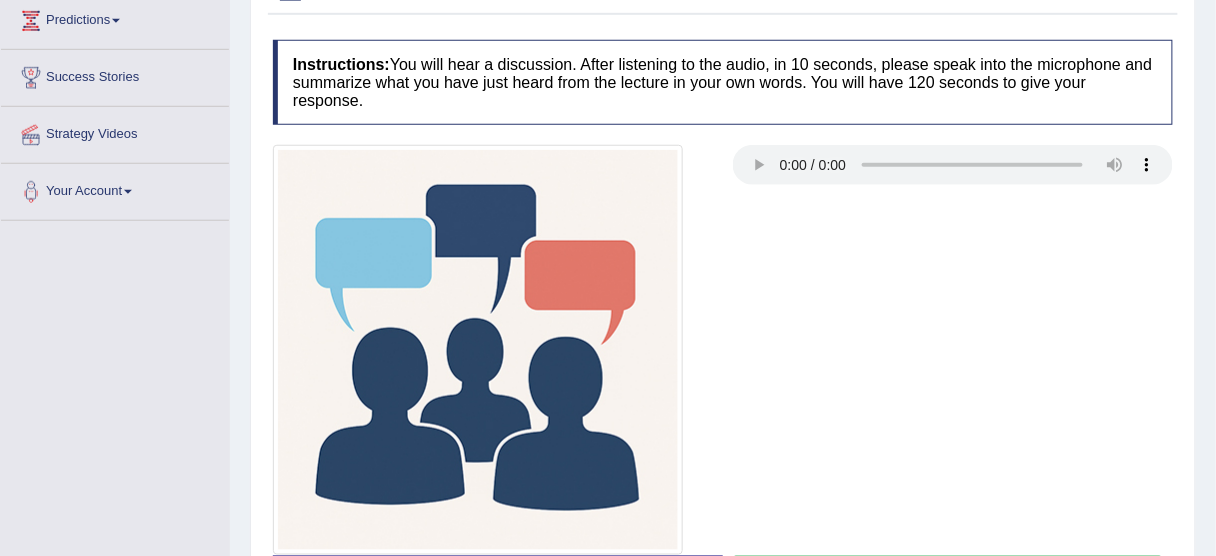 drag, startPoint x: 826, startPoint y: 61, endPoint x: 794, endPoint y: 66, distance: 32.38827 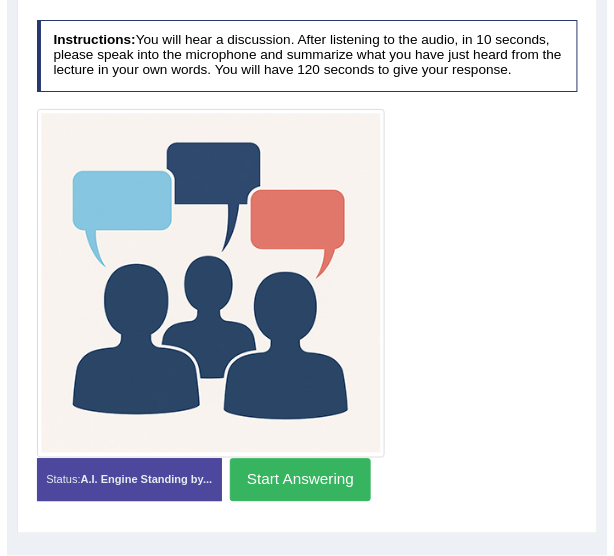 scroll, scrollTop: 320, scrollLeft: 0, axis: vertical 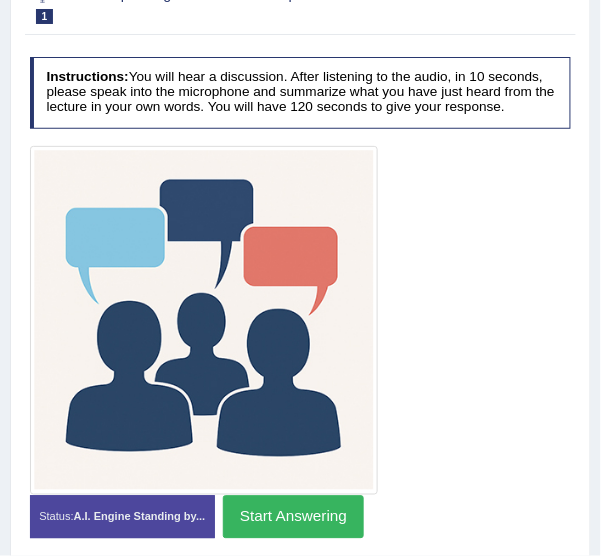 click on "Start Answering" at bounding box center [293, 517] 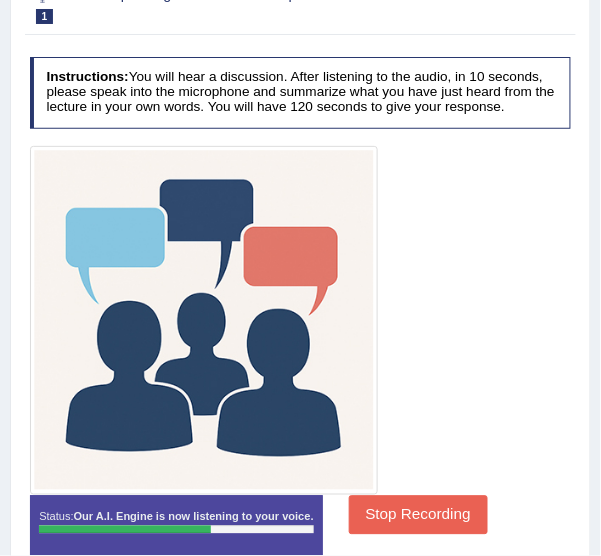 click on "Stop Recording" at bounding box center (418, 515) 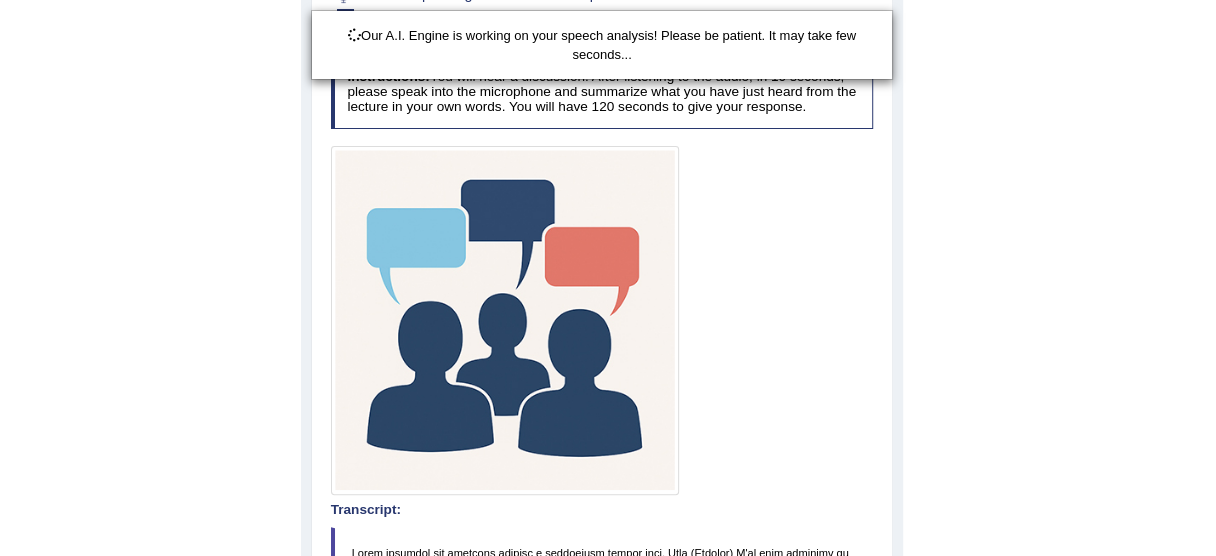 scroll, scrollTop: 339, scrollLeft: 0, axis: vertical 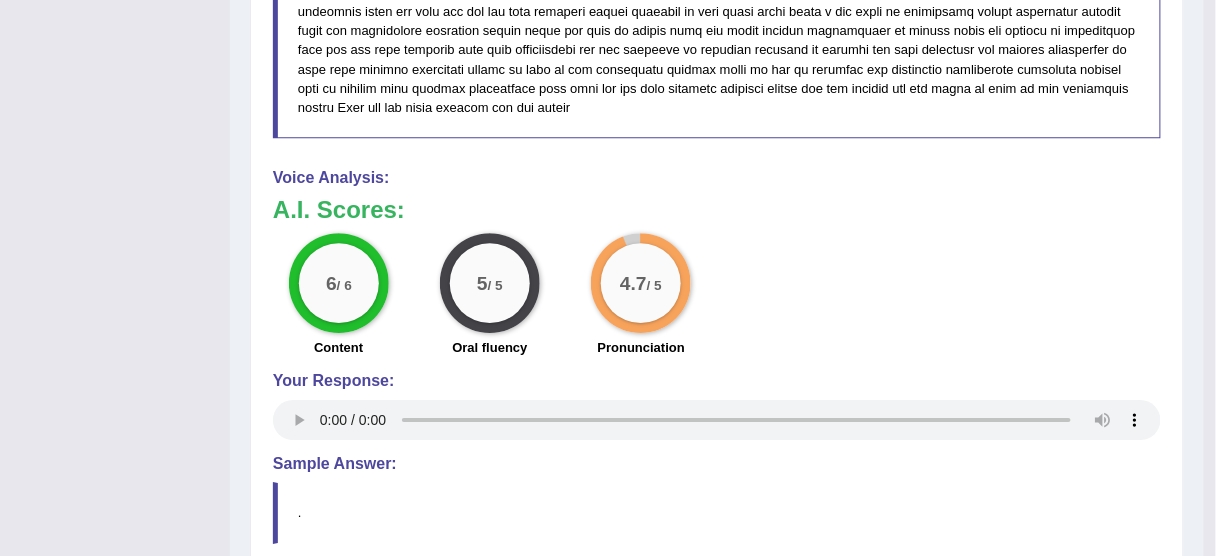 click on "4.7  / 5              Pronunciation" at bounding box center (641, 297) 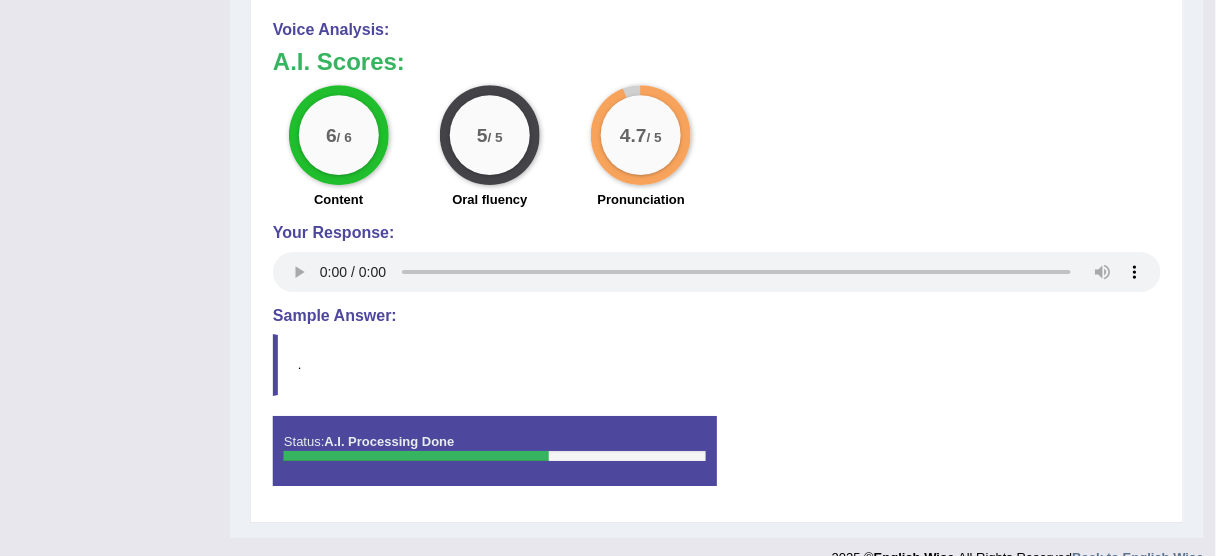scroll, scrollTop: 1555, scrollLeft: 0, axis: vertical 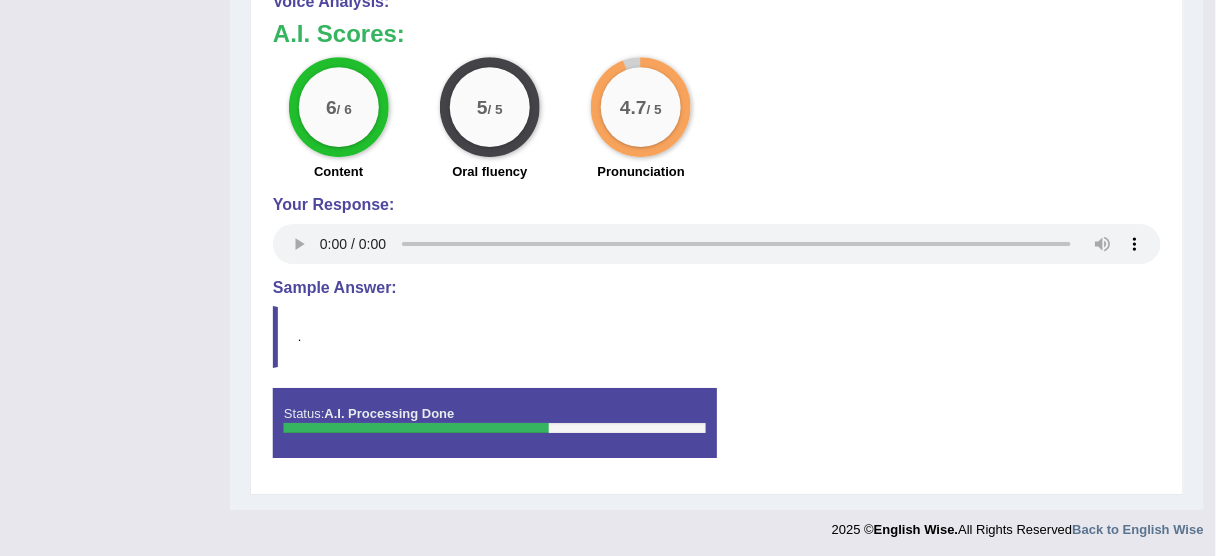 type 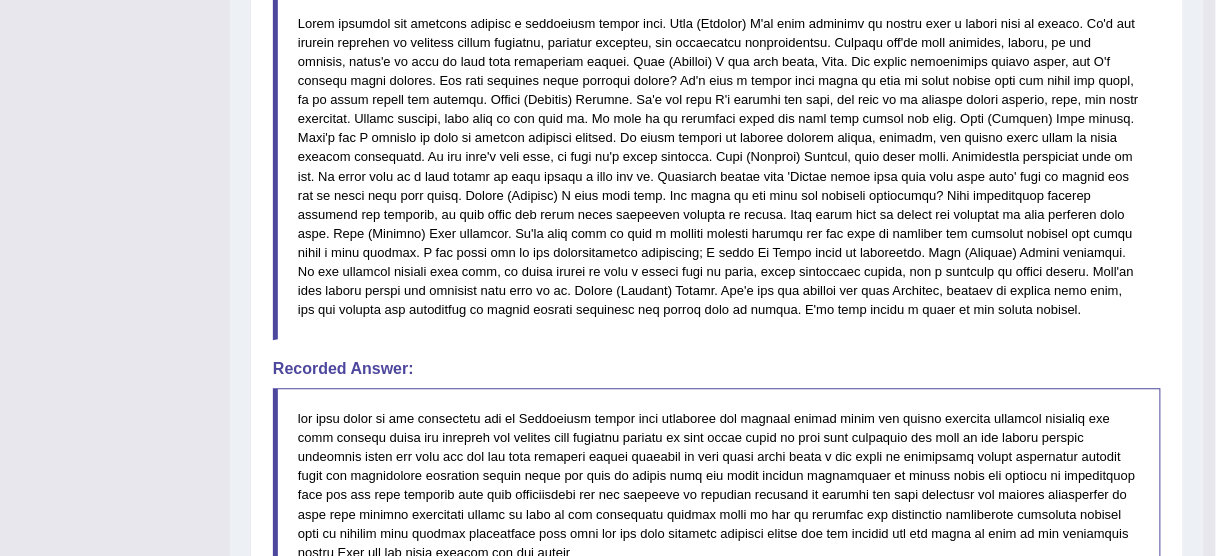 scroll, scrollTop: 835, scrollLeft: 0, axis: vertical 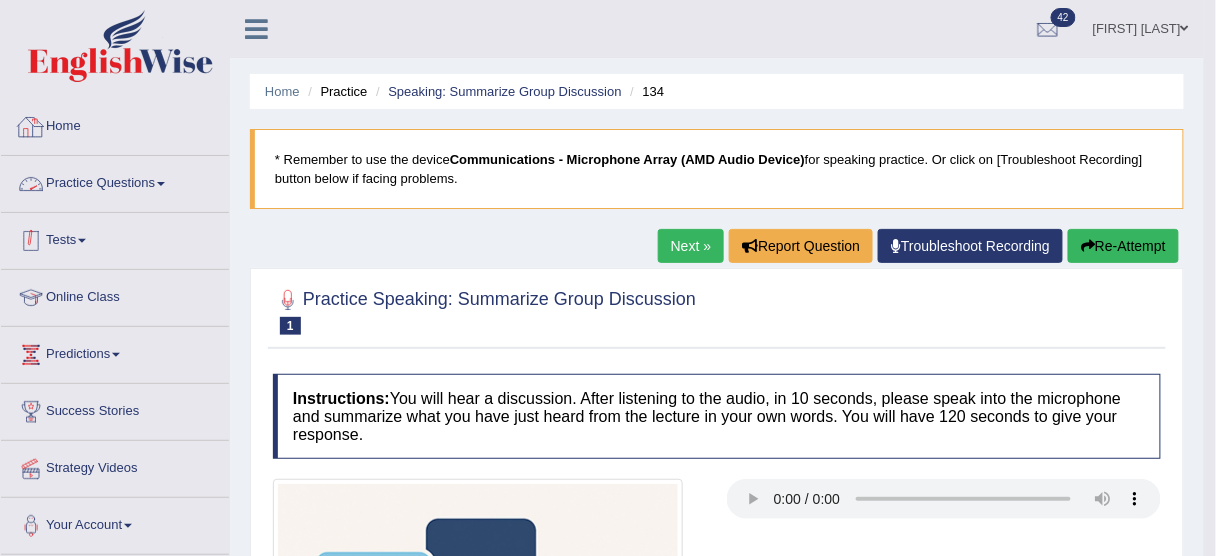 click on "Practice Questions" at bounding box center [115, 181] 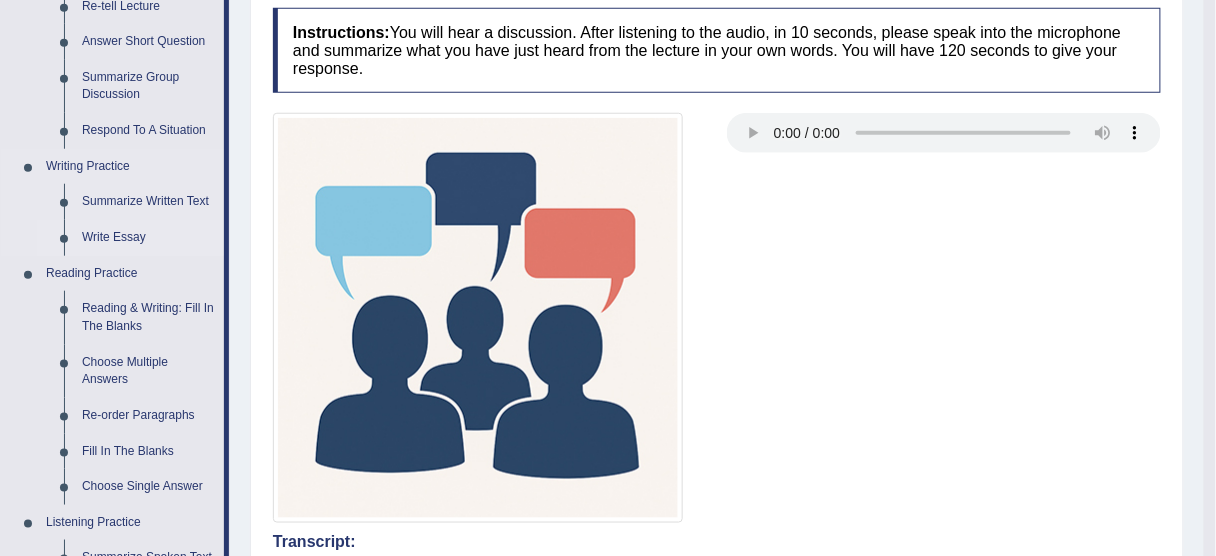 scroll, scrollTop: 400, scrollLeft: 0, axis: vertical 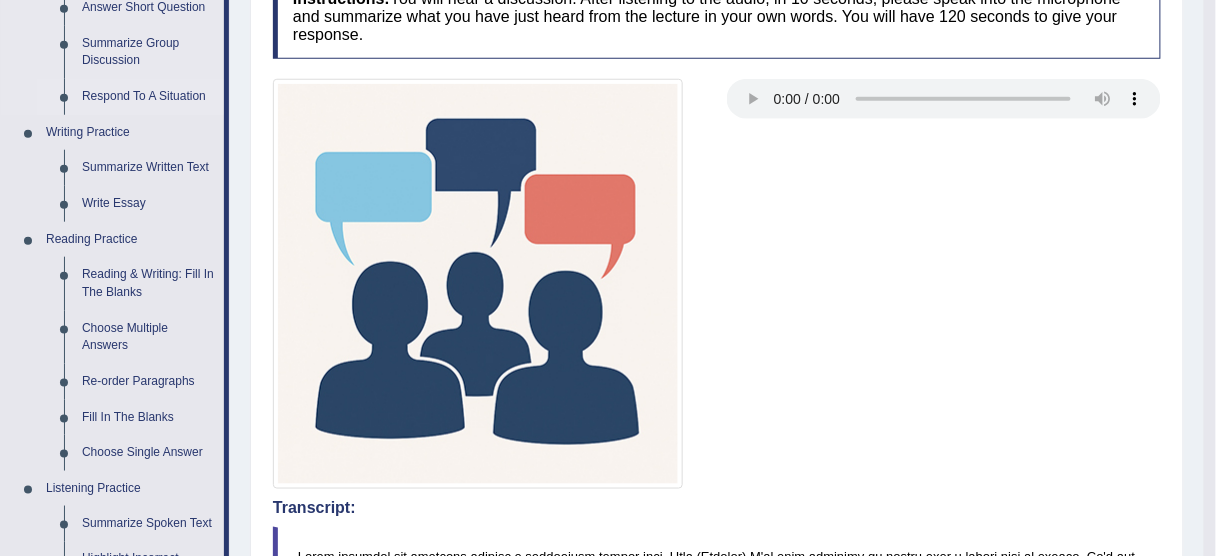 click on "Respond To A Situation" at bounding box center (148, 97) 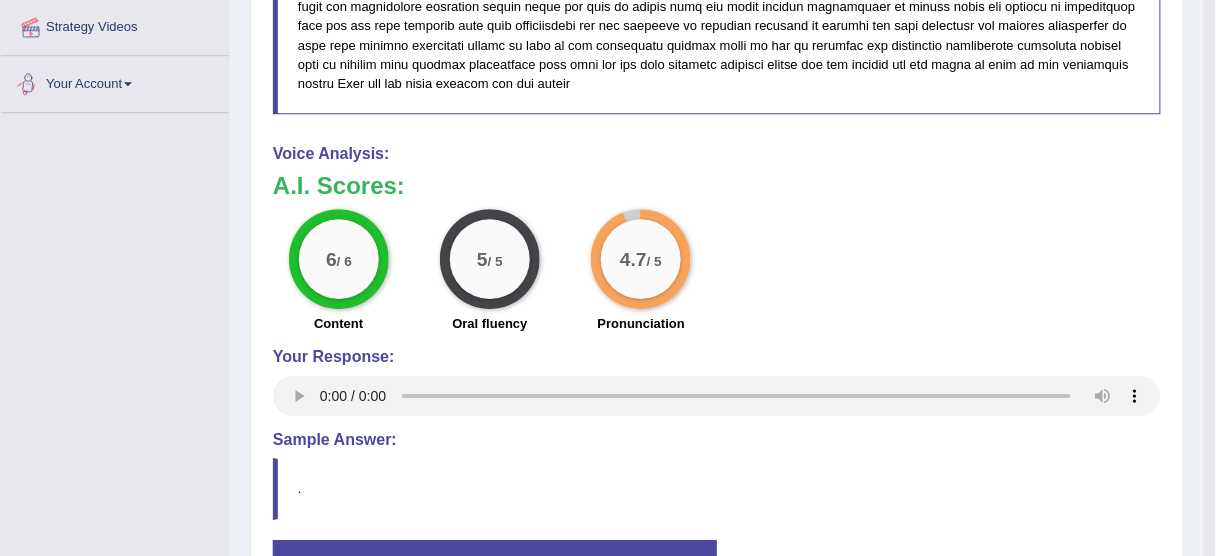scroll, scrollTop: 1296, scrollLeft: 0, axis: vertical 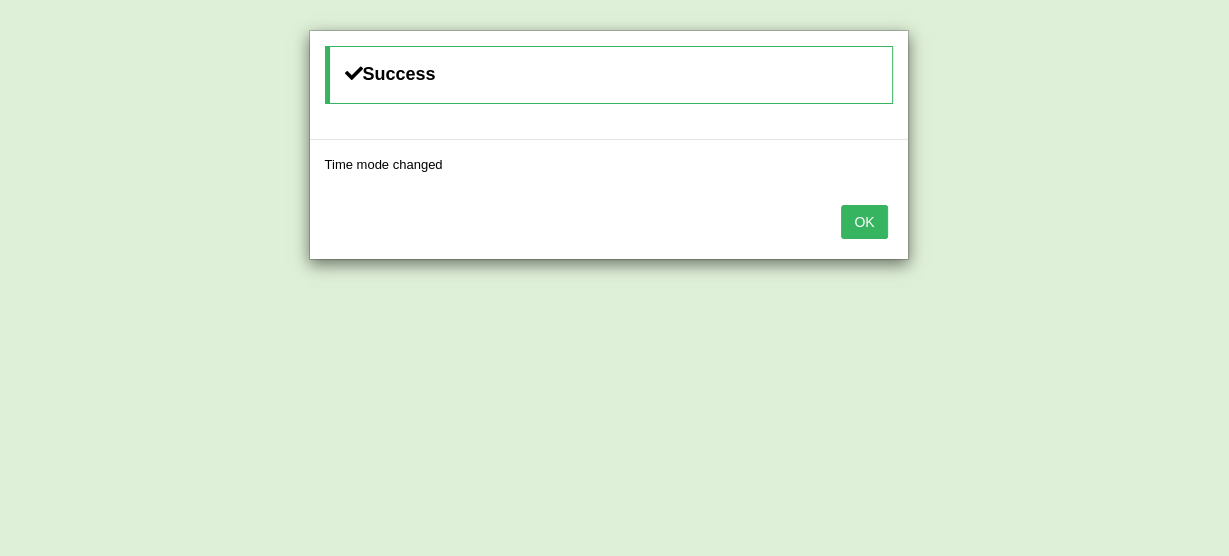 click on "OK" at bounding box center [864, 222] 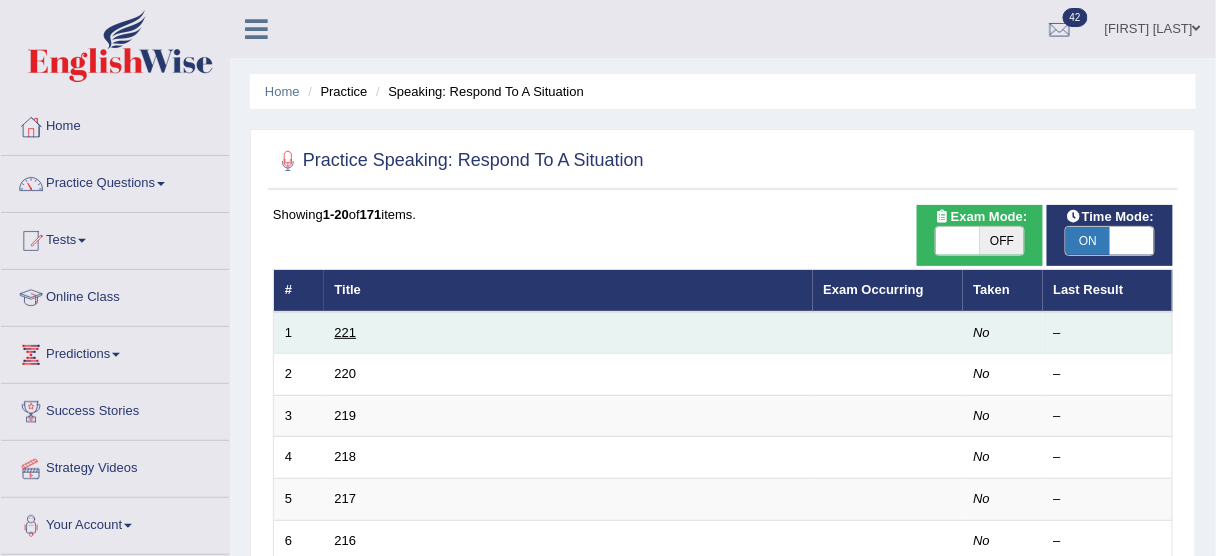 click on "221" at bounding box center (346, 332) 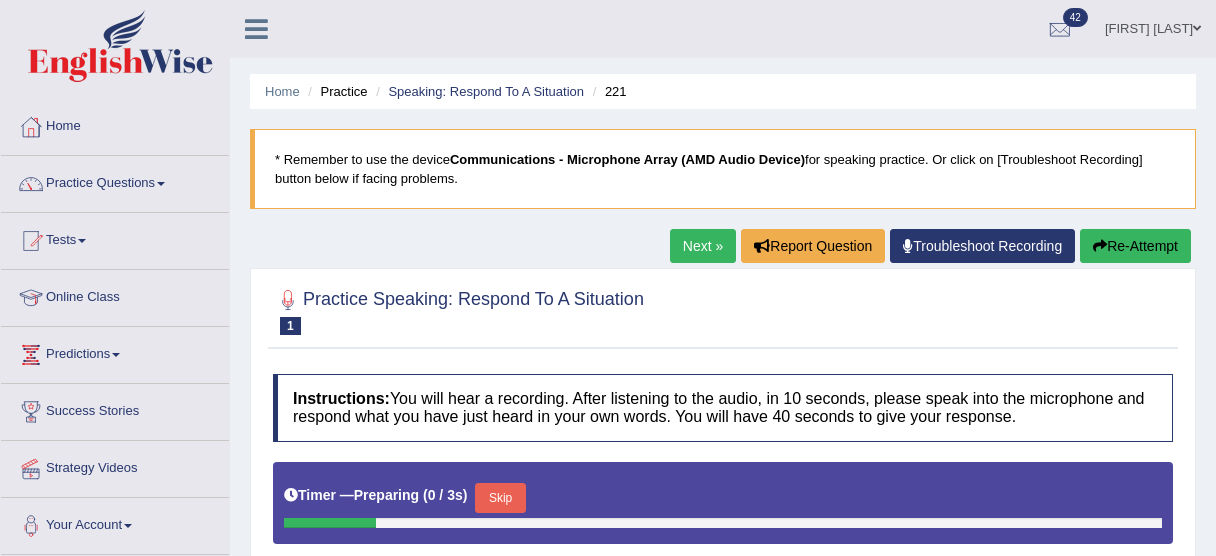 scroll, scrollTop: 0, scrollLeft: 0, axis: both 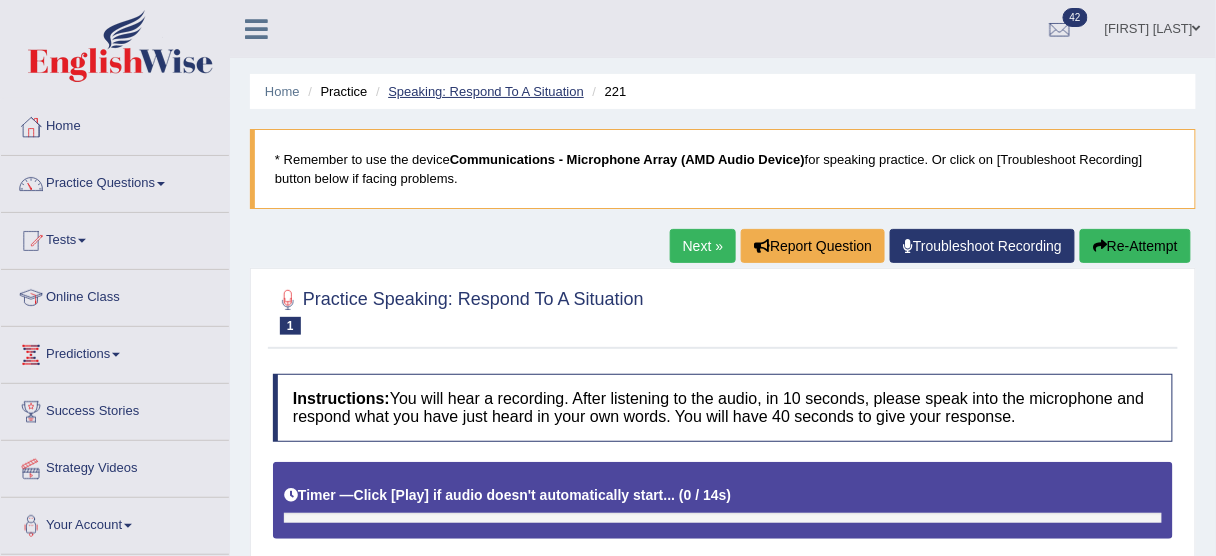 click on "Speaking: Respond To A Situation" at bounding box center [486, 91] 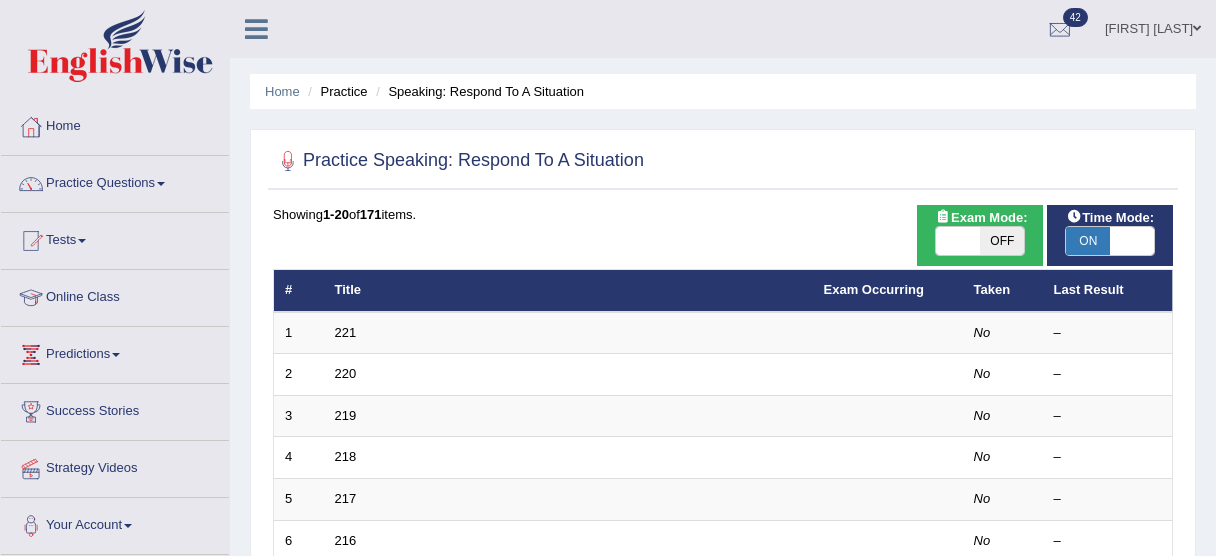 scroll, scrollTop: 0, scrollLeft: 0, axis: both 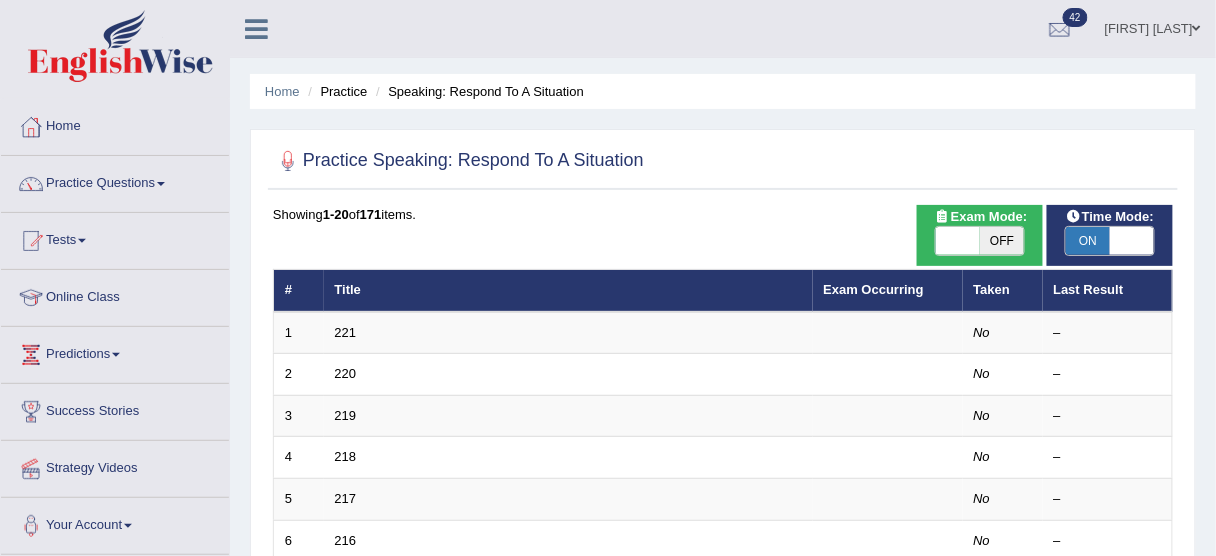 click on "ON" at bounding box center (1088, 241) 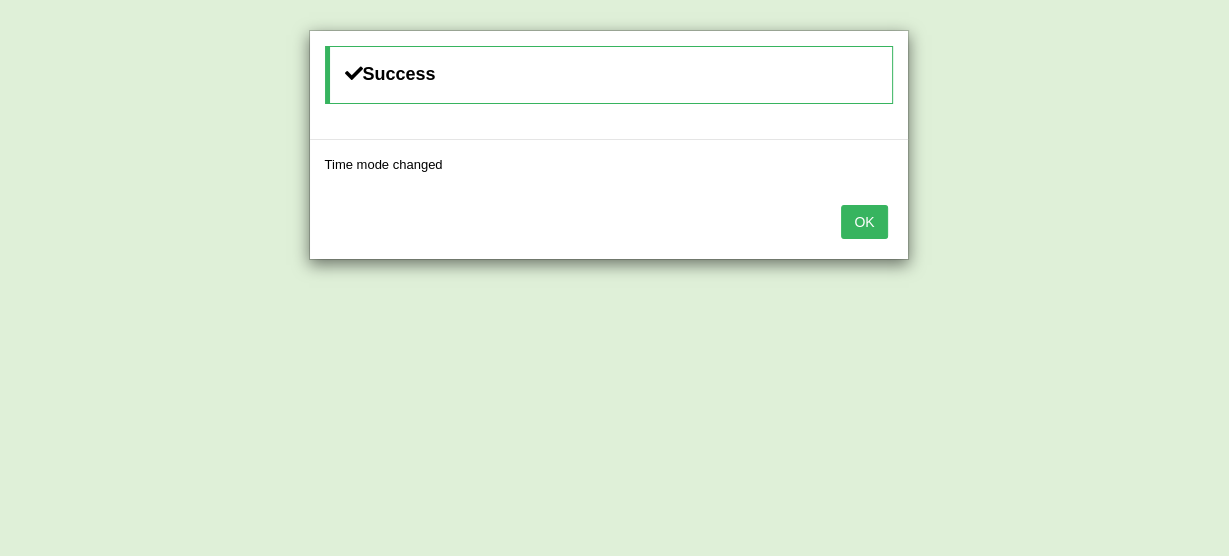 click on "OK" at bounding box center (864, 222) 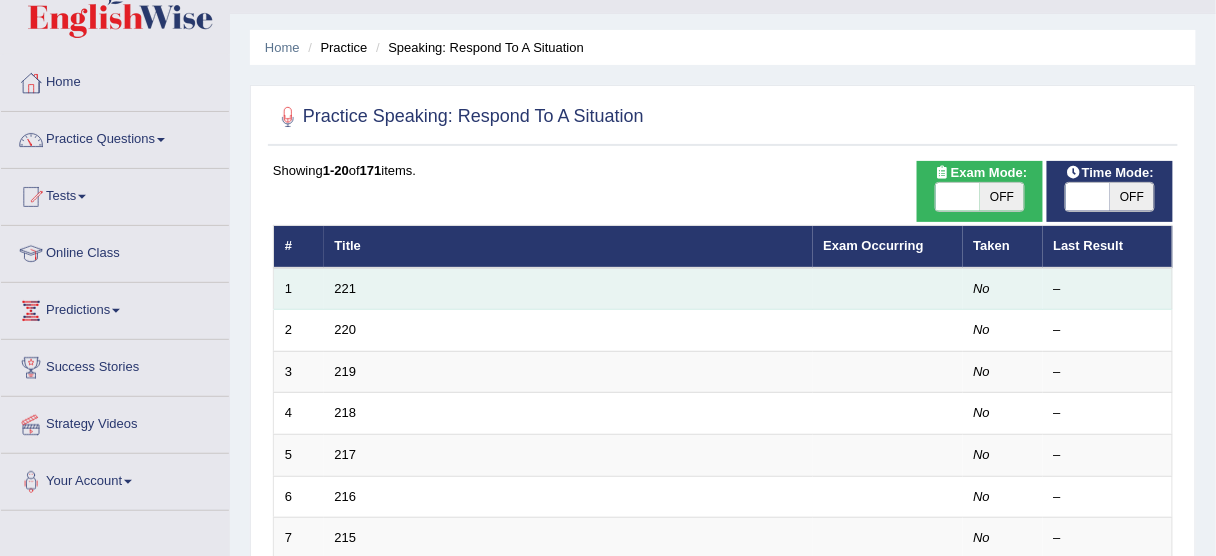 scroll, scrollTop: 80, scrollLeft: 0, axis: vertical 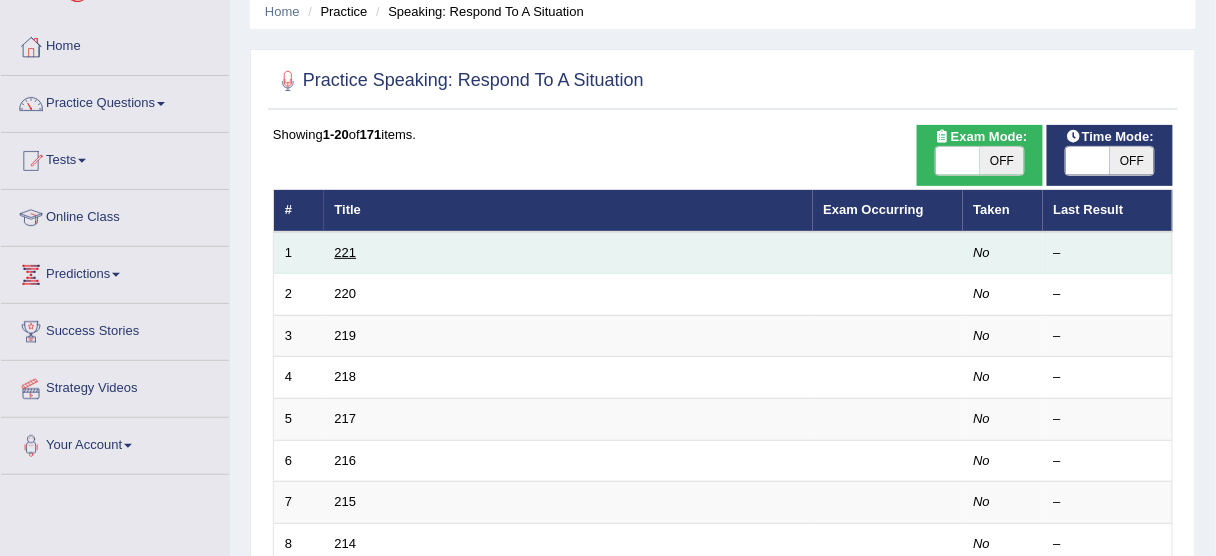 click on "221" at bounding box center (346, 252) 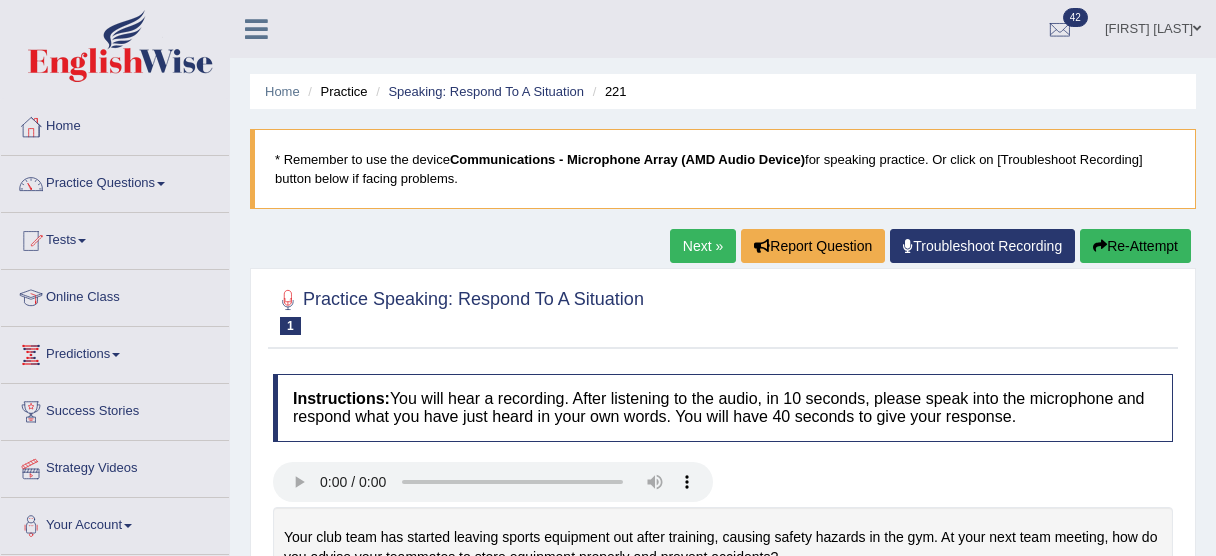 scroll, scrollTop: 0, scrollLeft: 0, axis: both 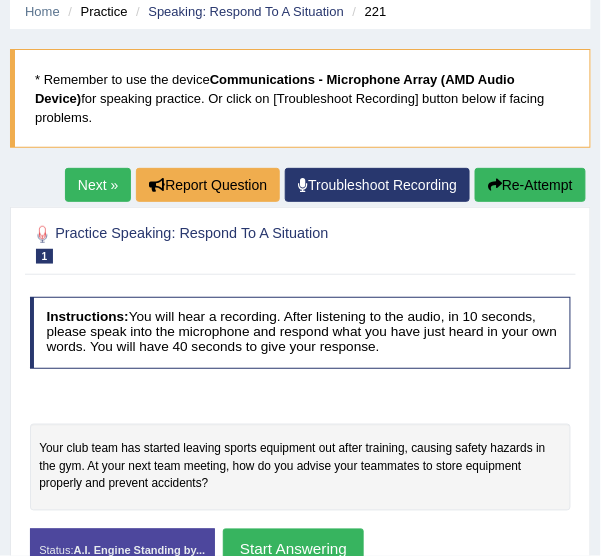 click on "Next »" at bounding box center (98, 185) 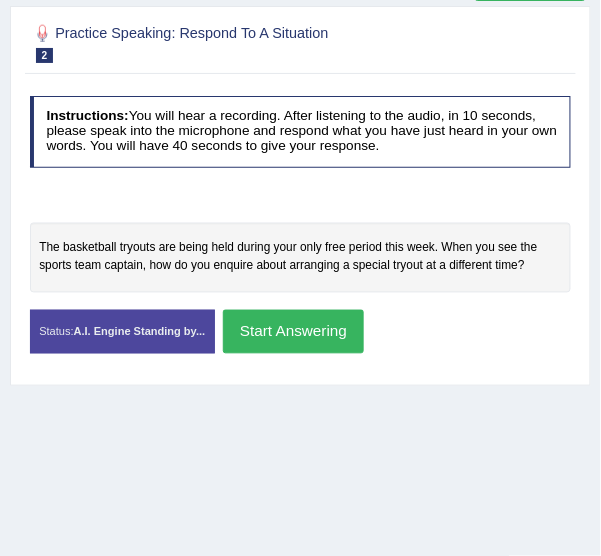scroll, scrollTop: 320, scrollLeft: 0, axis: vertical 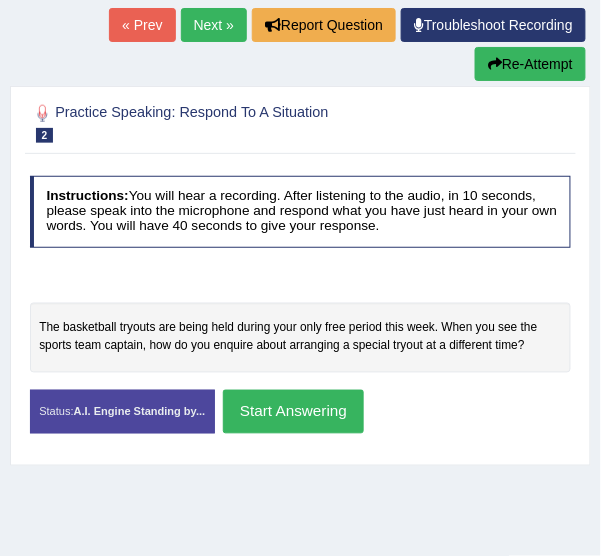click on "Next »" at bounding box center [214, 25] 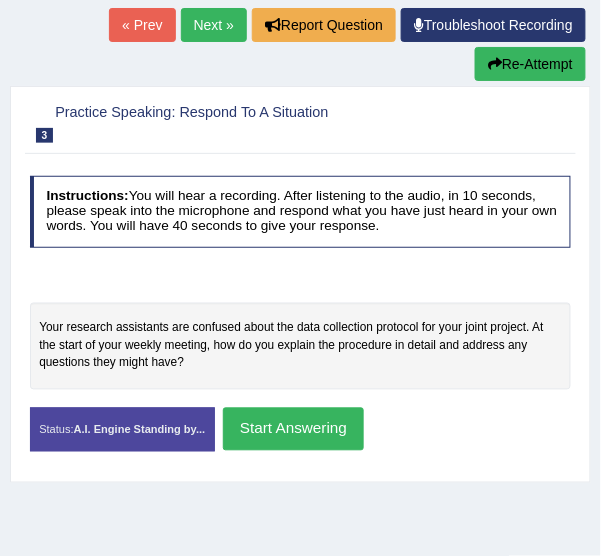 scroll, scrollTop: 0, scrollLeft: 0, axis: both 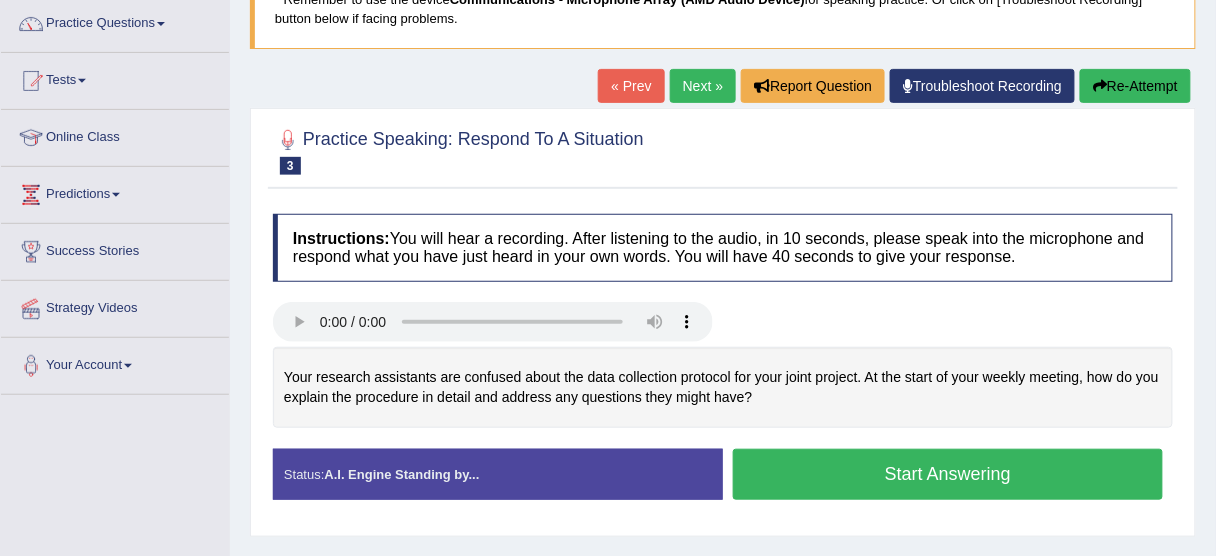 drag, startPoint x: 1124, startPoint y: 4, endPoint x: 886, endPoint y: 15, distance: 238.25406 